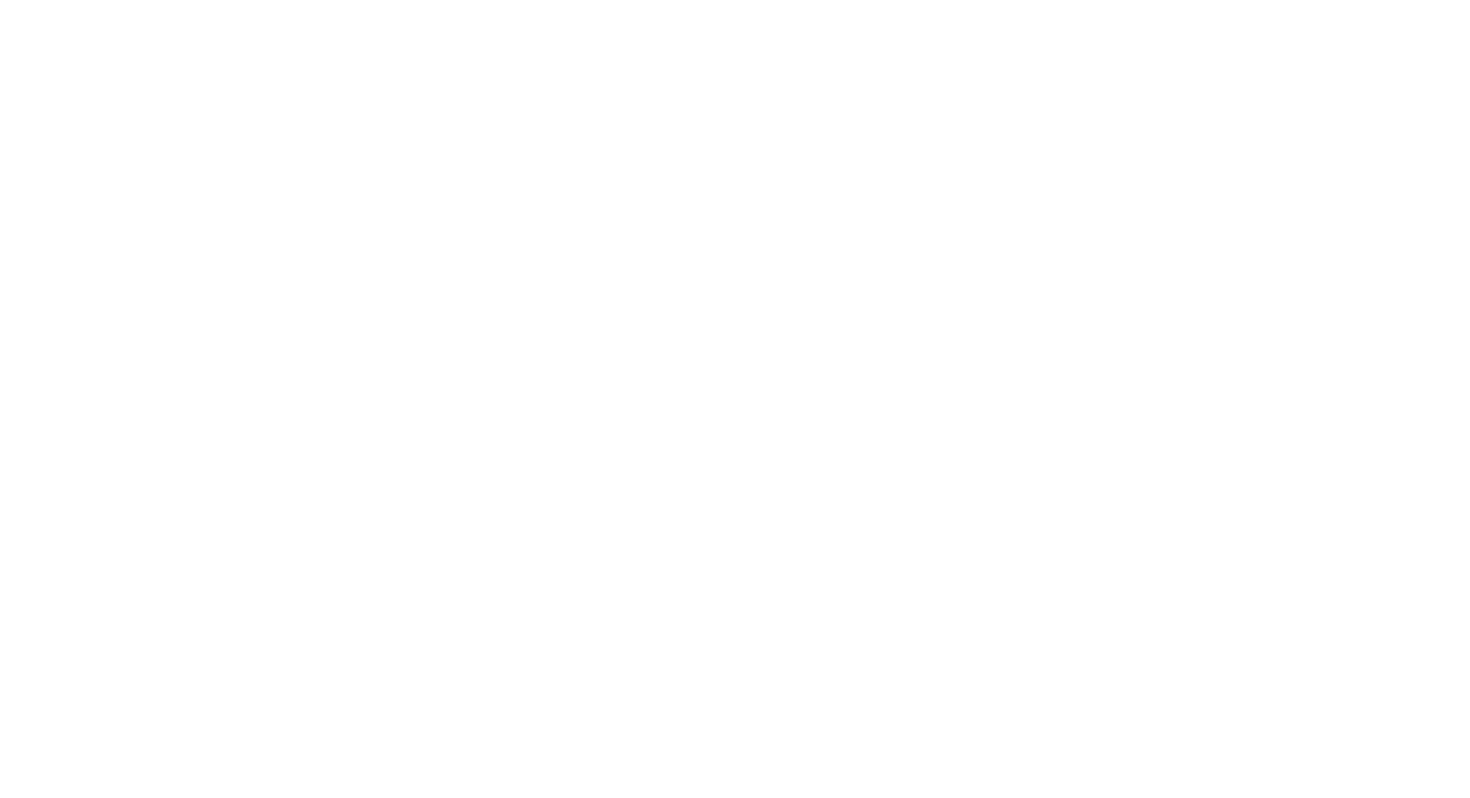 scroll, scrollTop: 0, scrollLeft: 0, axis: both 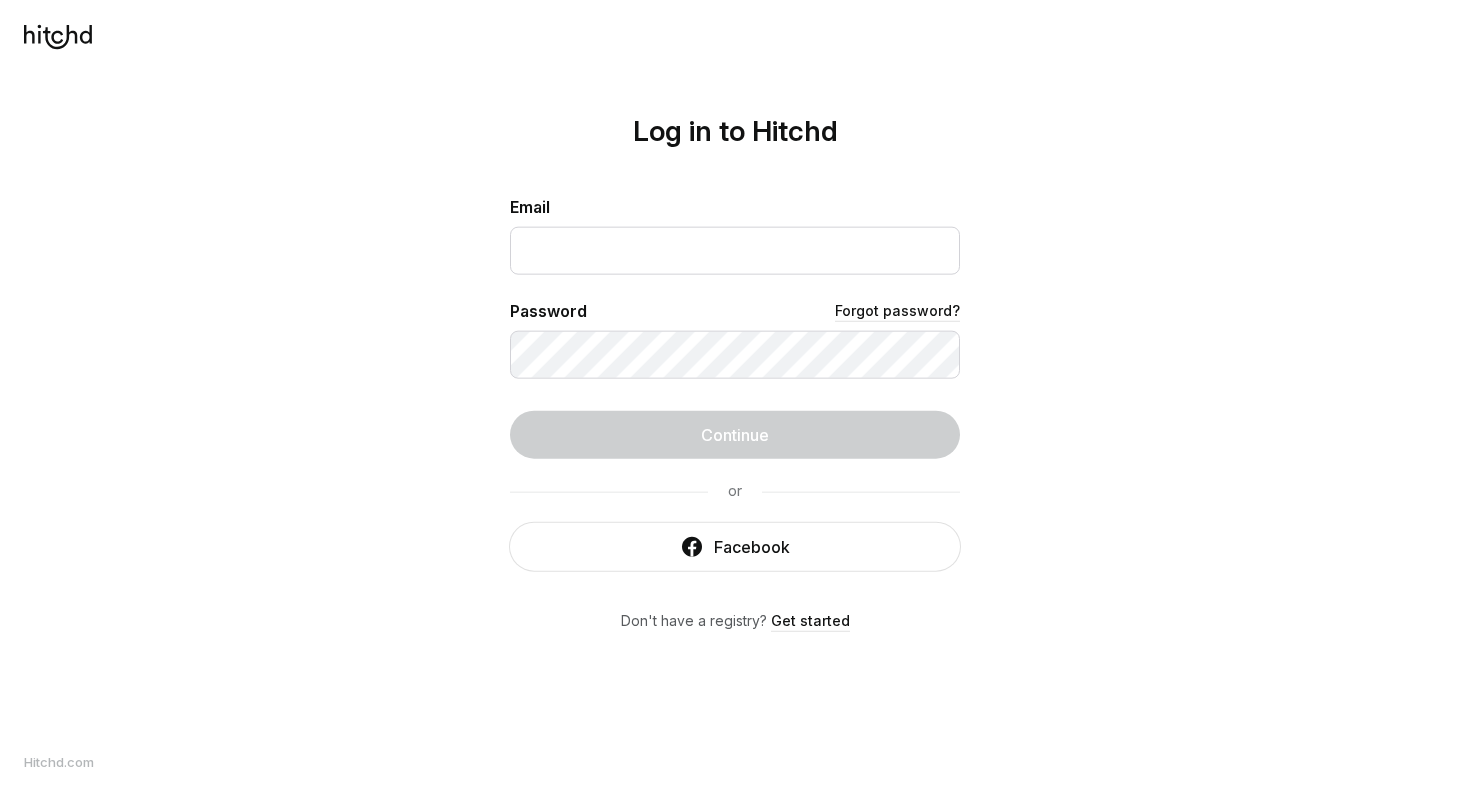 click on "Email
Password
Forgot password?
Continue
or
Facebook
Don't have a registry?
Get started" at bounding box center (735, 413) 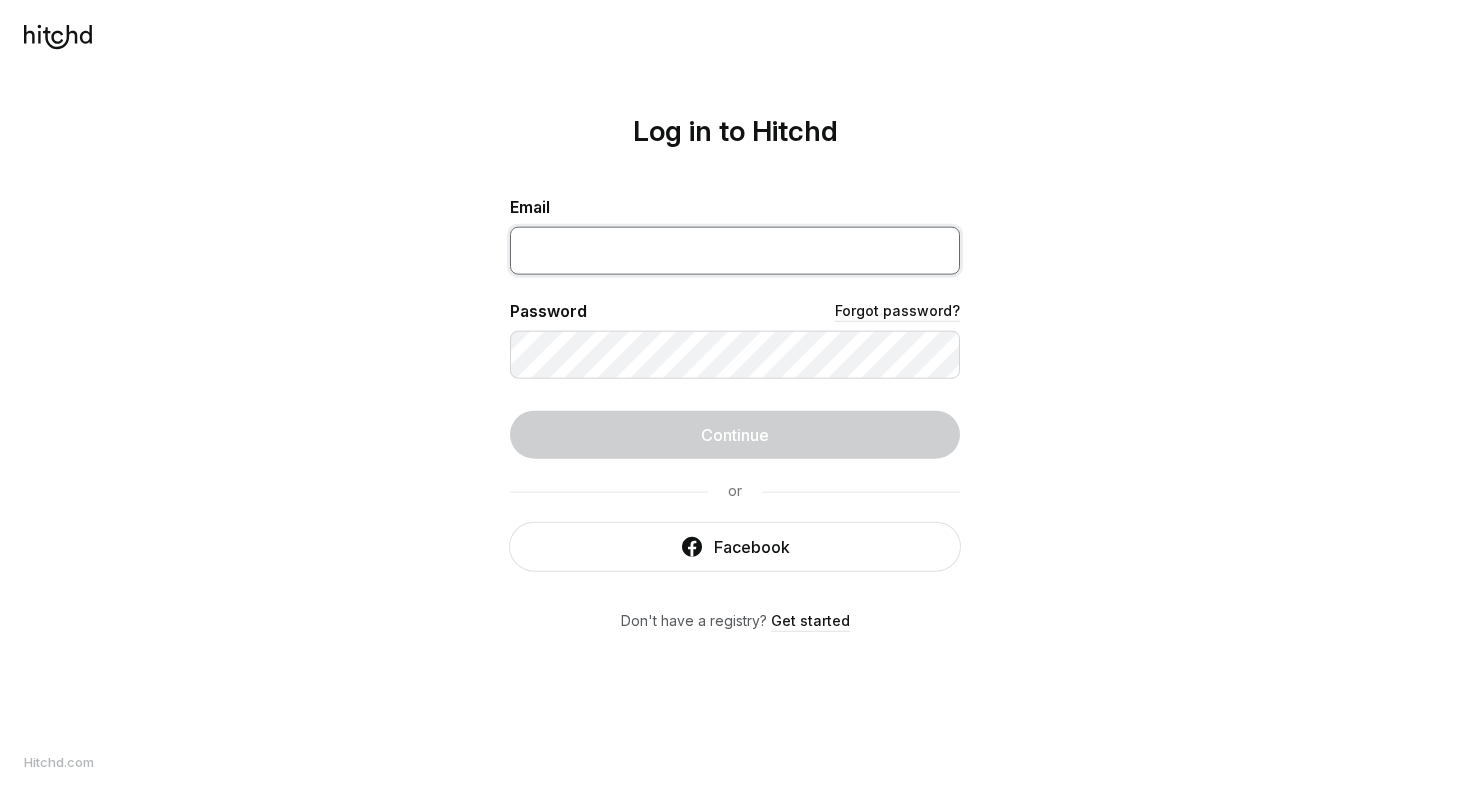 click at bounding box center (735, 251) 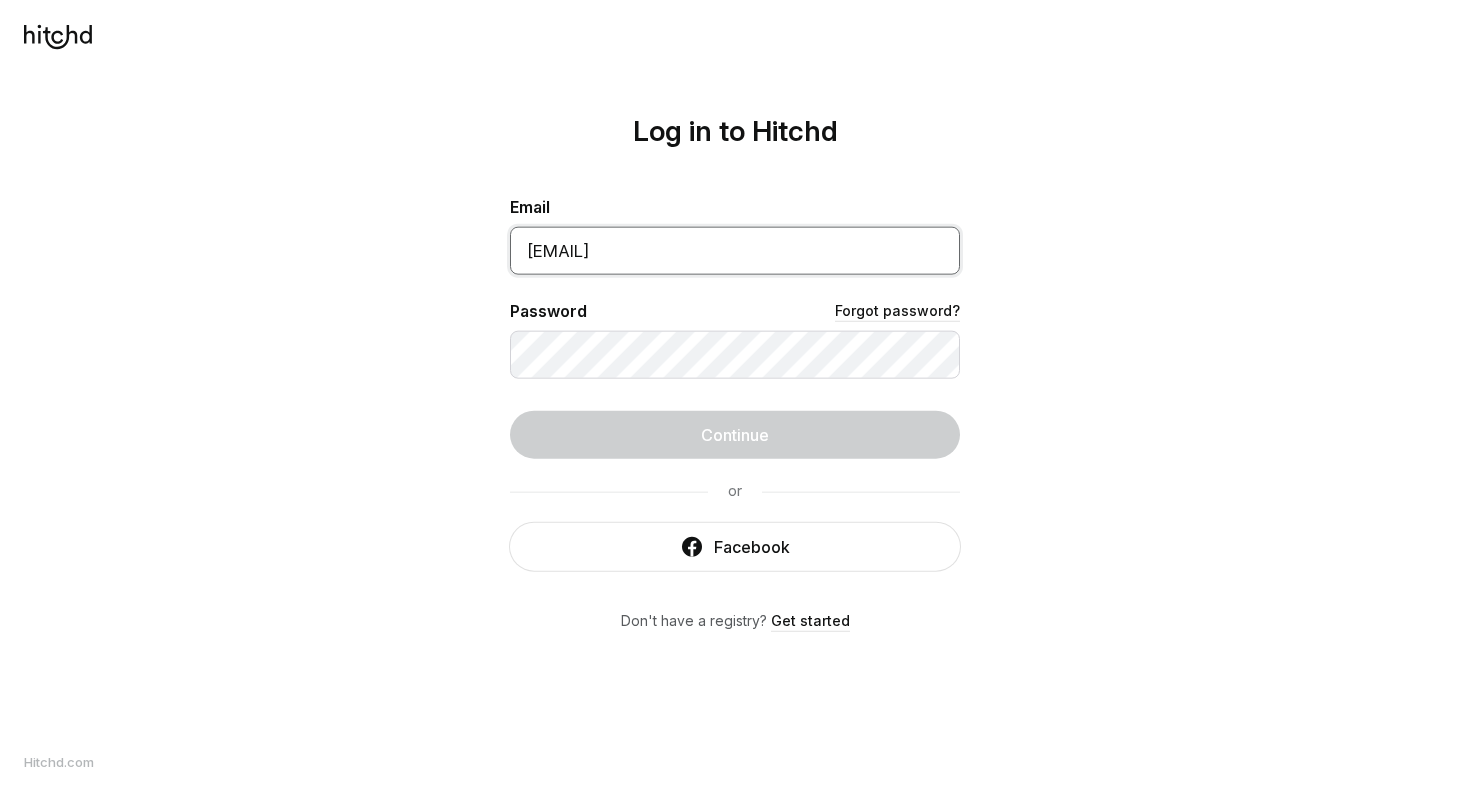 click on "[EMAIL]" at bounding box center (735, 251) 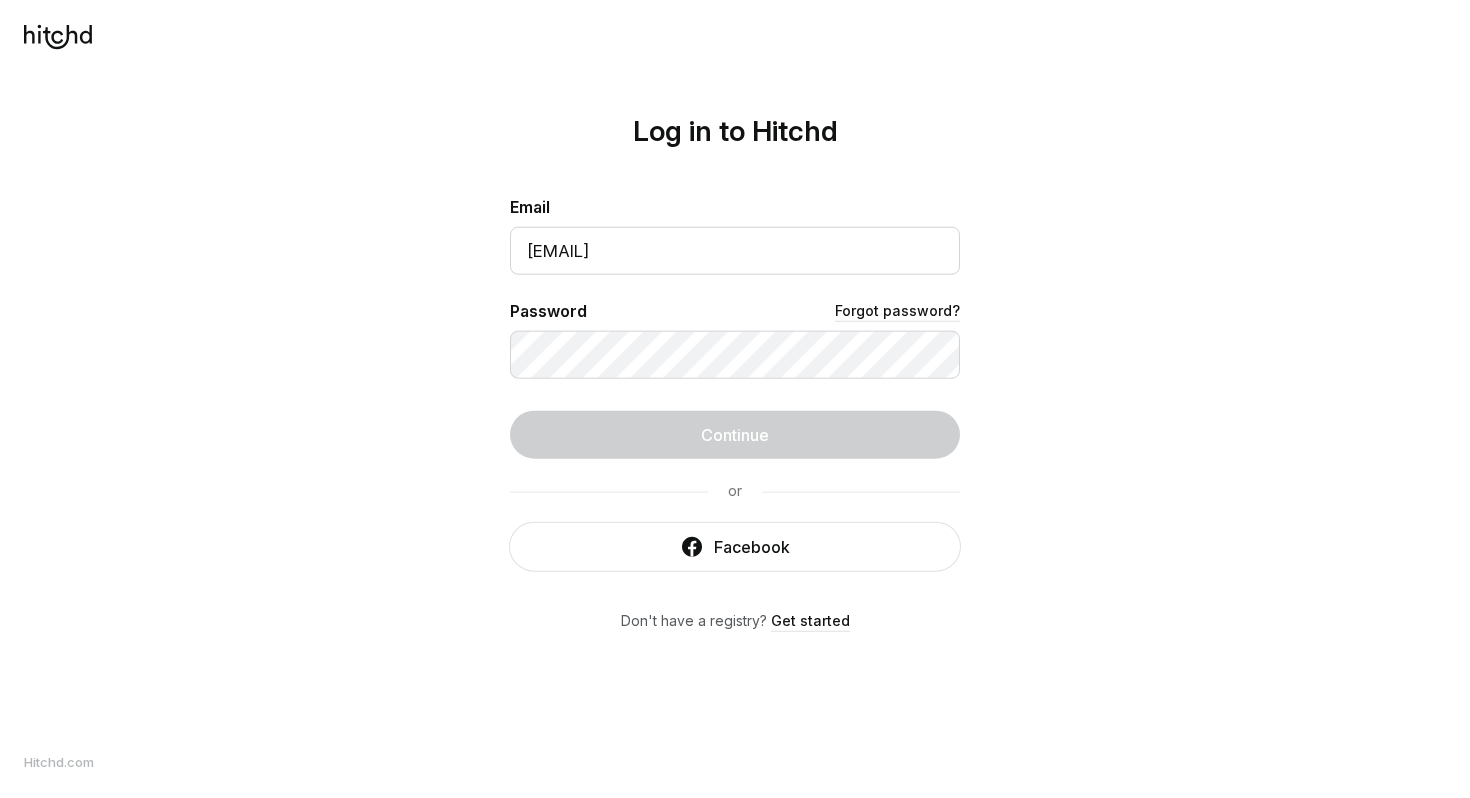 click on "Password
Forgot password?" at bounding box center (735, 339) 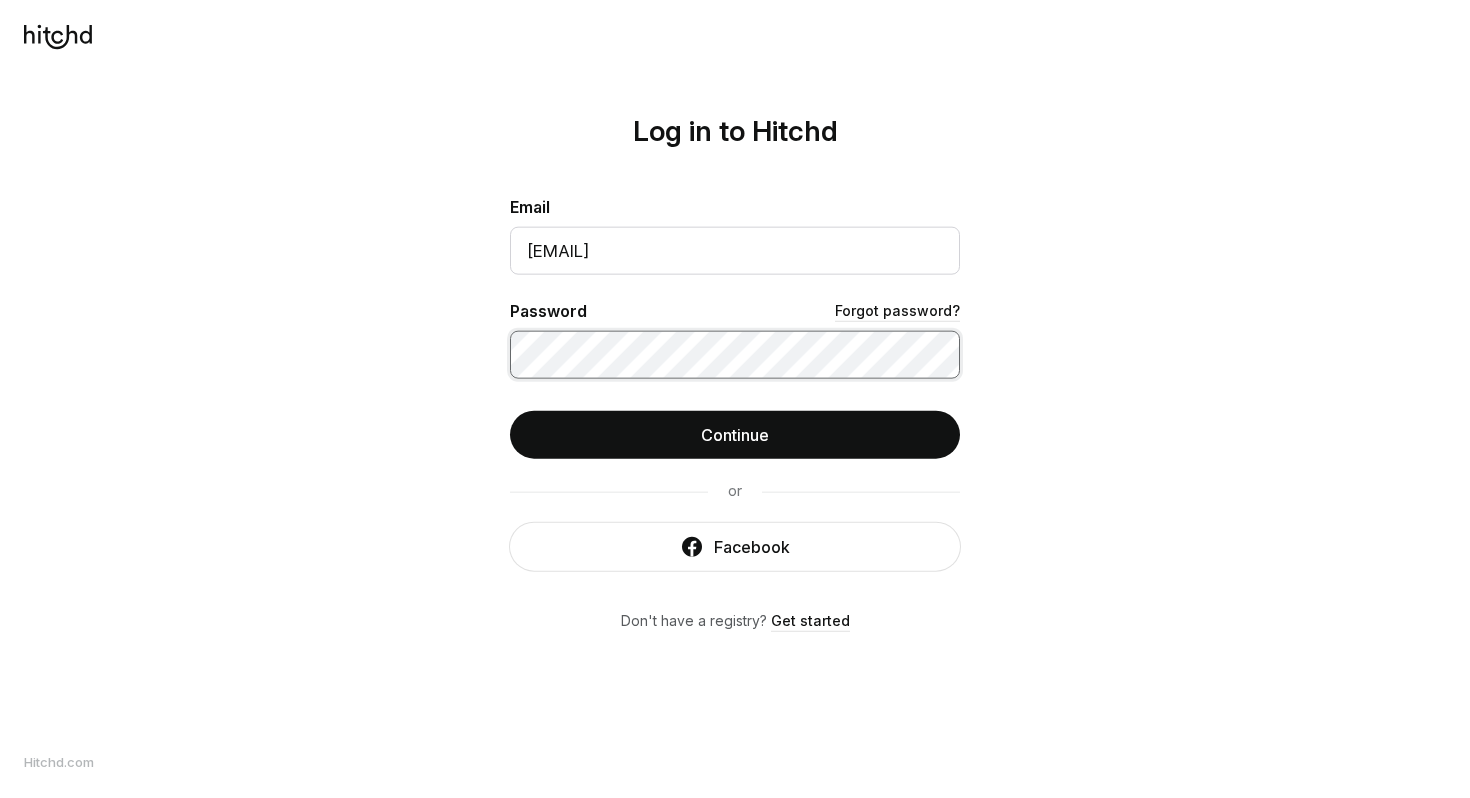 click on "Continue" at bounding box center [735, 435] 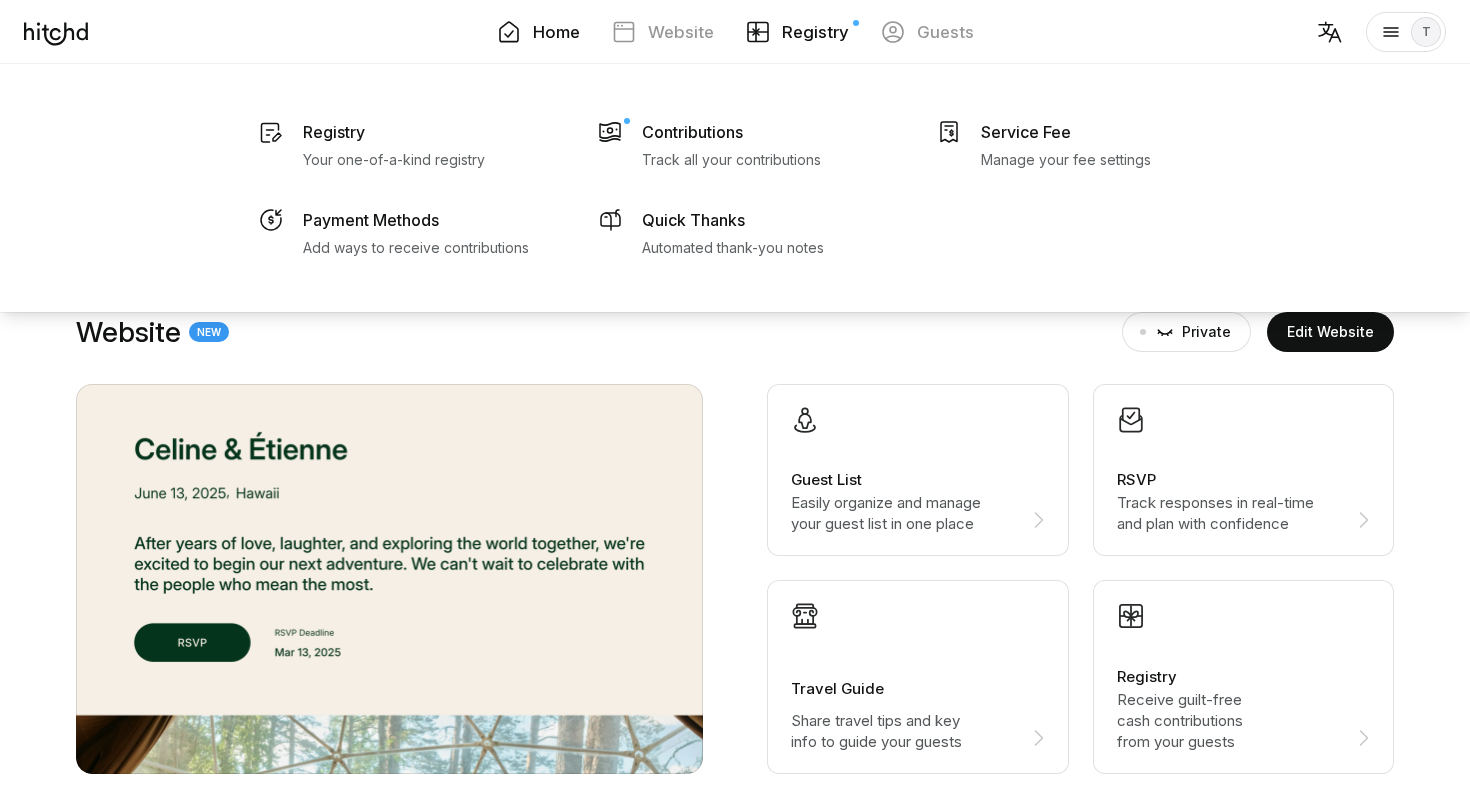 click on "Registry" at bounding box center (815, 32) 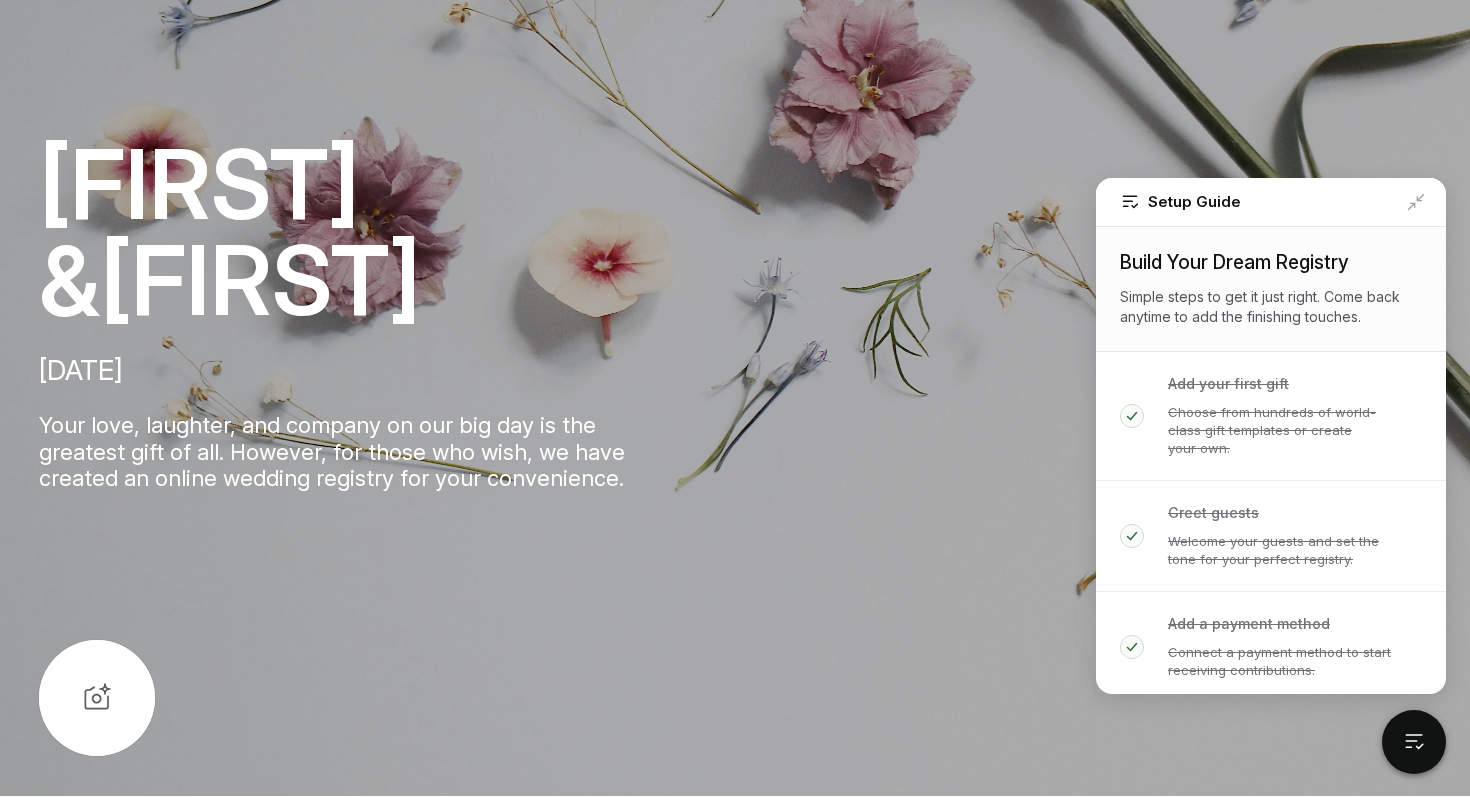 scroll, scrollTop: 0, scrollLeft: 0, axis: both 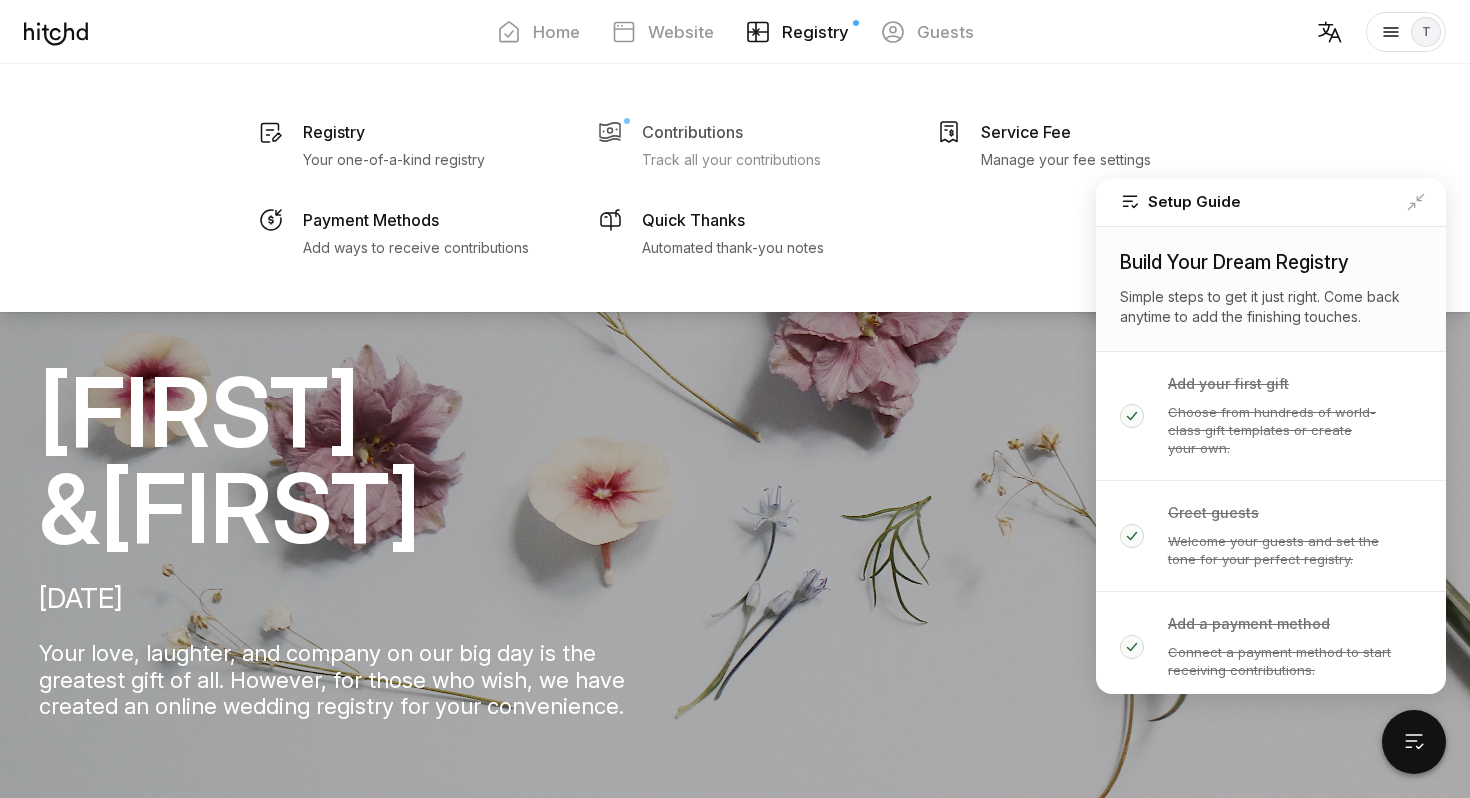 click on "Contributions" at bounding box center [334, 132] 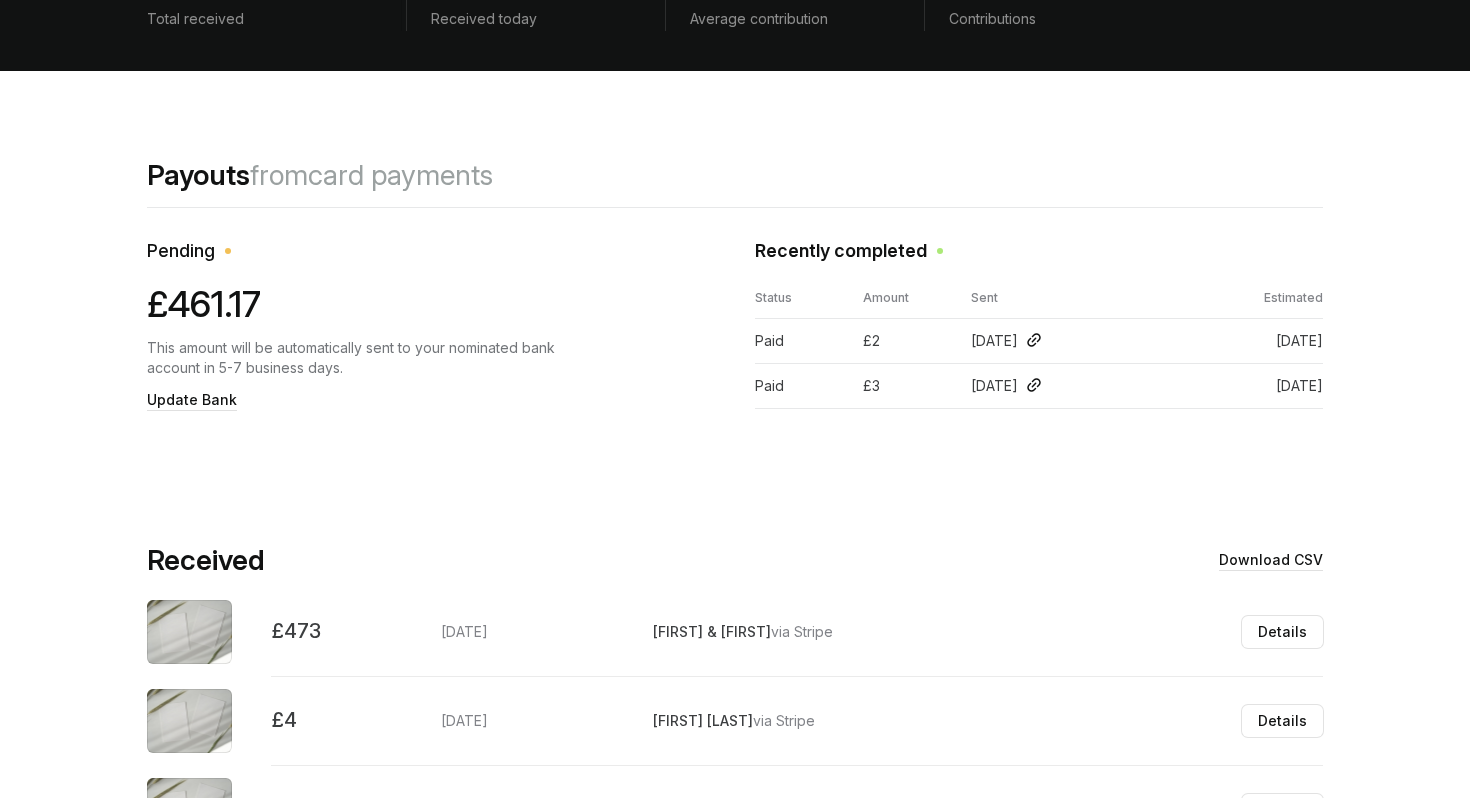 scroll, scrollTop: 397, scrollLeft: 0, axis: vertical 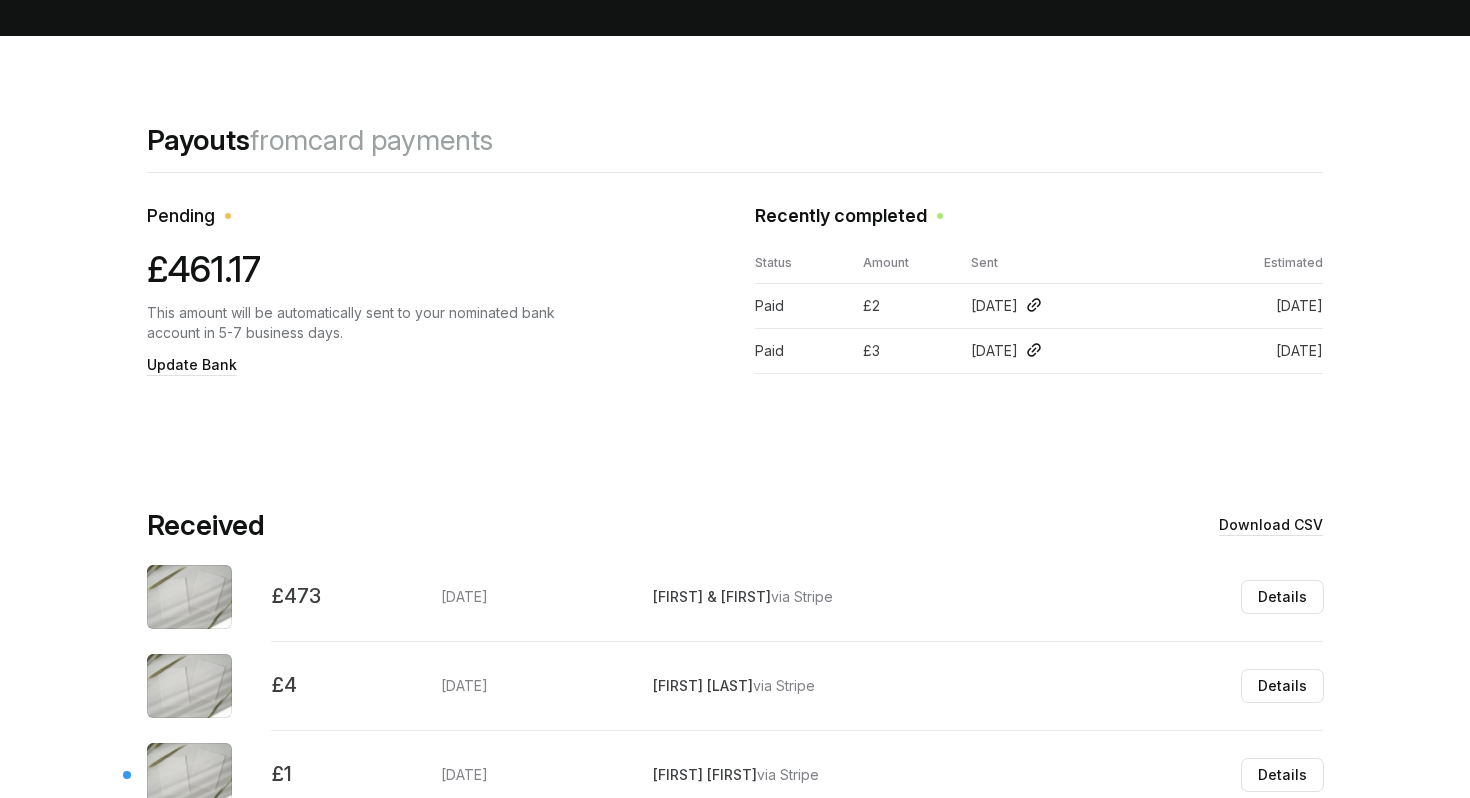 click on "£461.17" at bounding box center [431, 269] 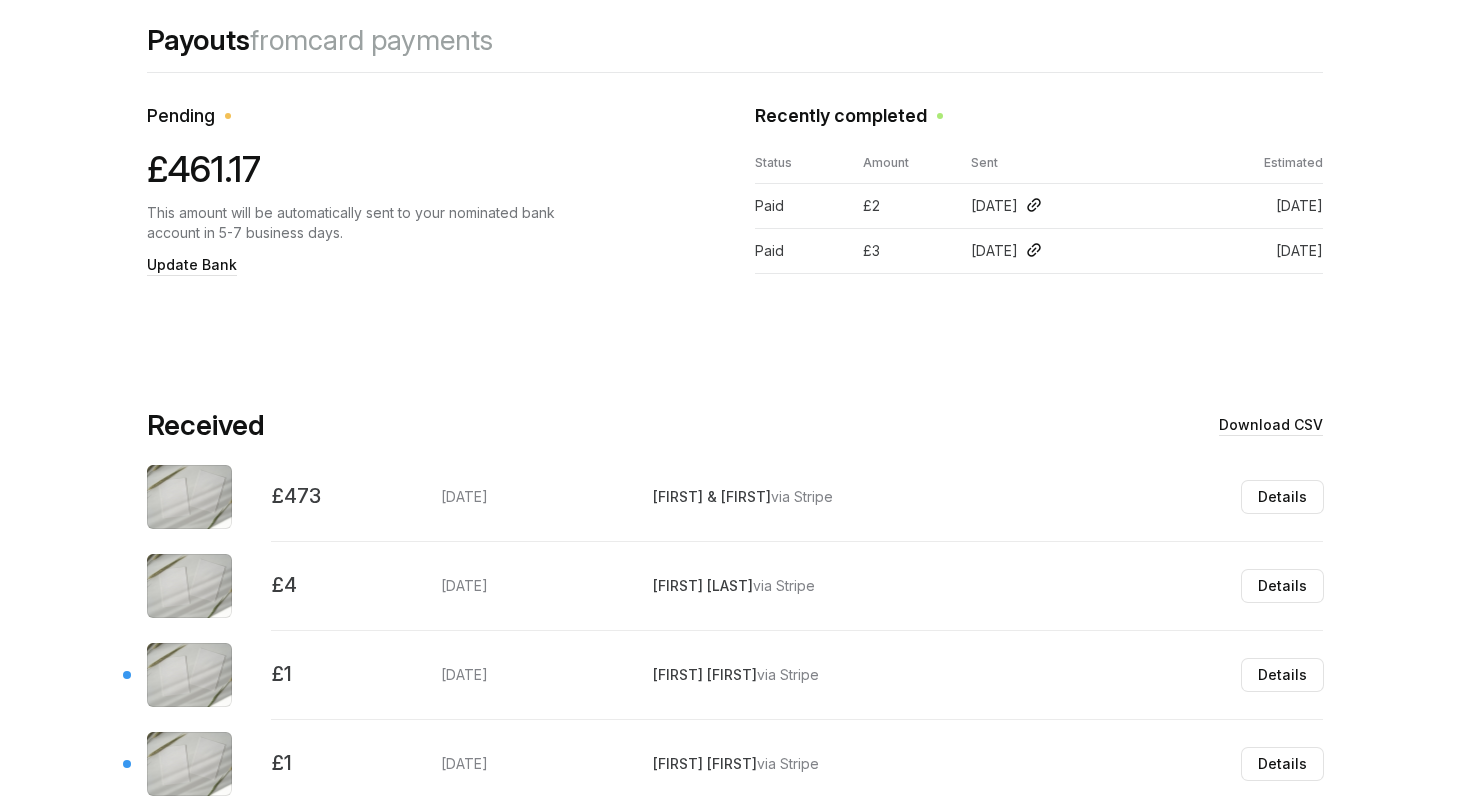 scroll, scrollTop: 469, scrollLeft: 0, axis: vertical 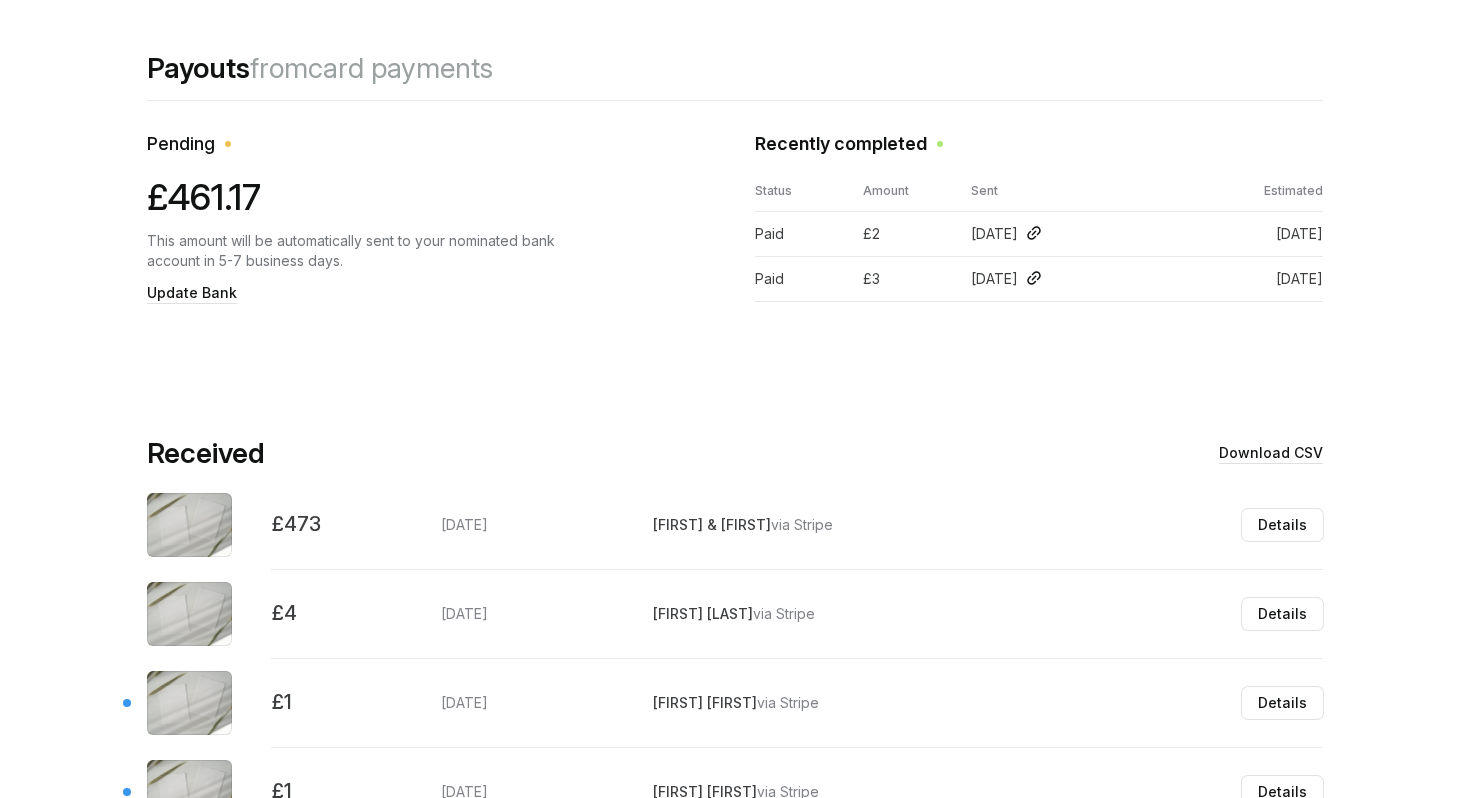 click on "[FIRST] & [FIRST] via Stripe" at bounding box center [743, 525] 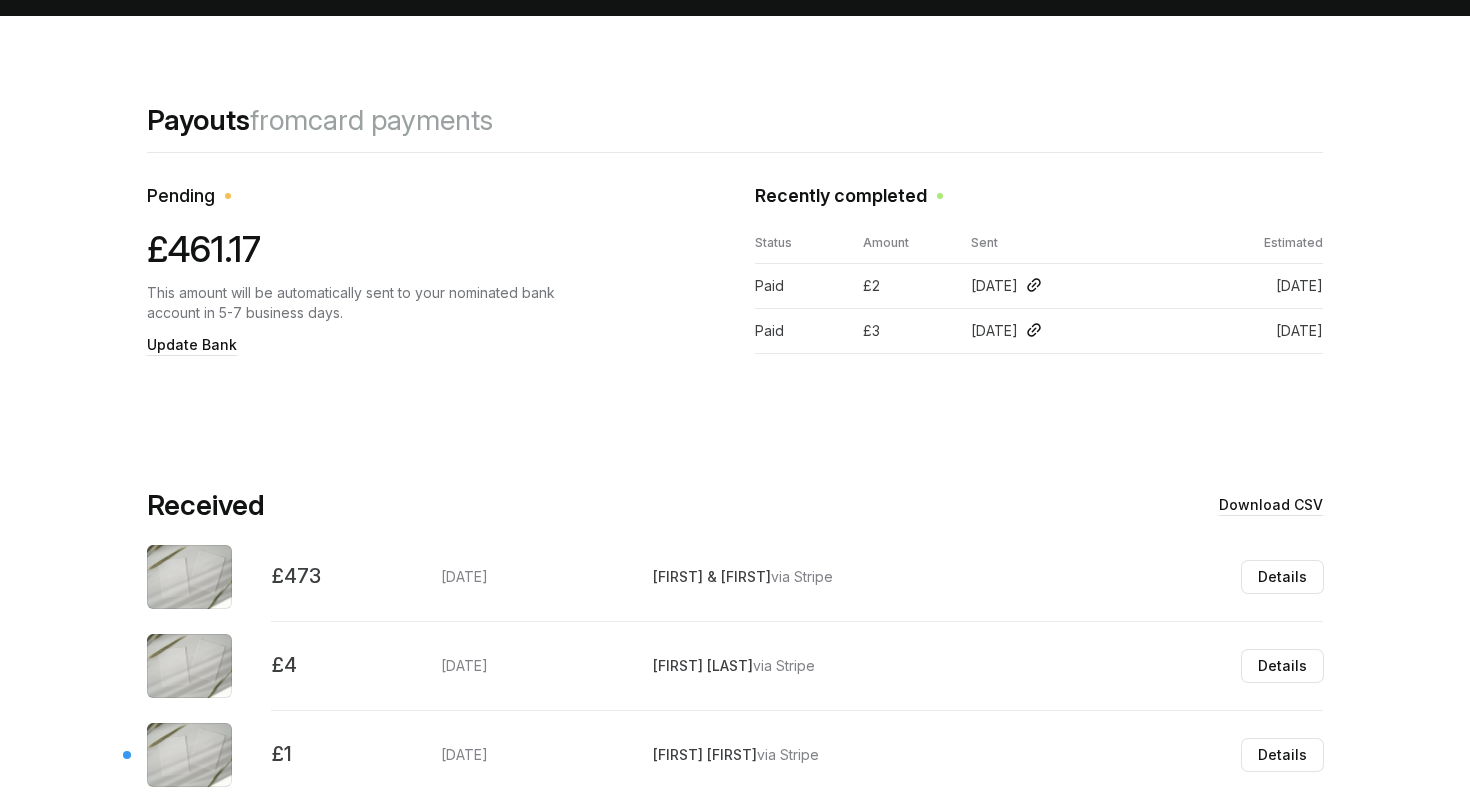 scroll, scrollTop: 444, scrollLeft: 0, axis: vertical 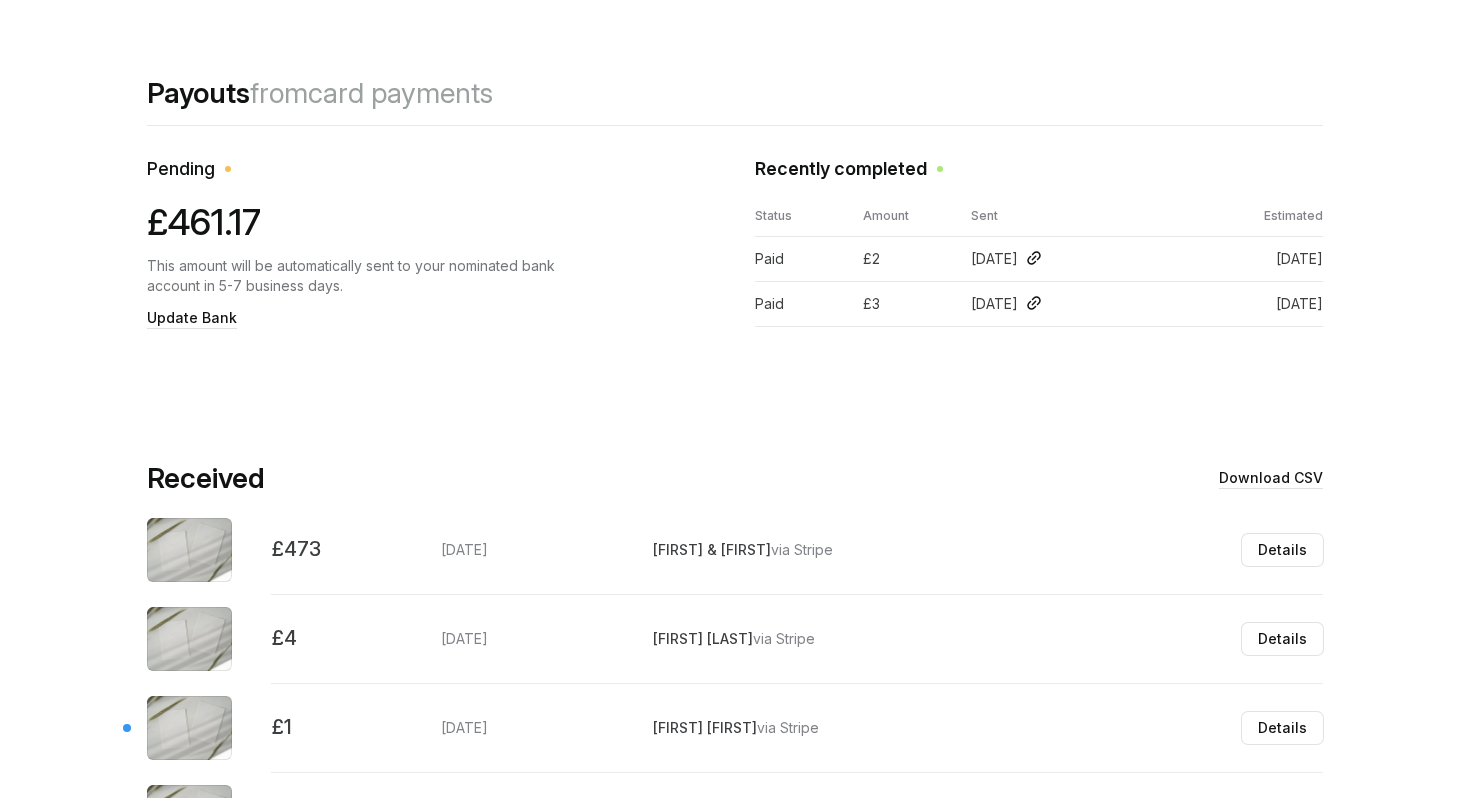 click on "[DATE]" at bounding box center (464, 550) 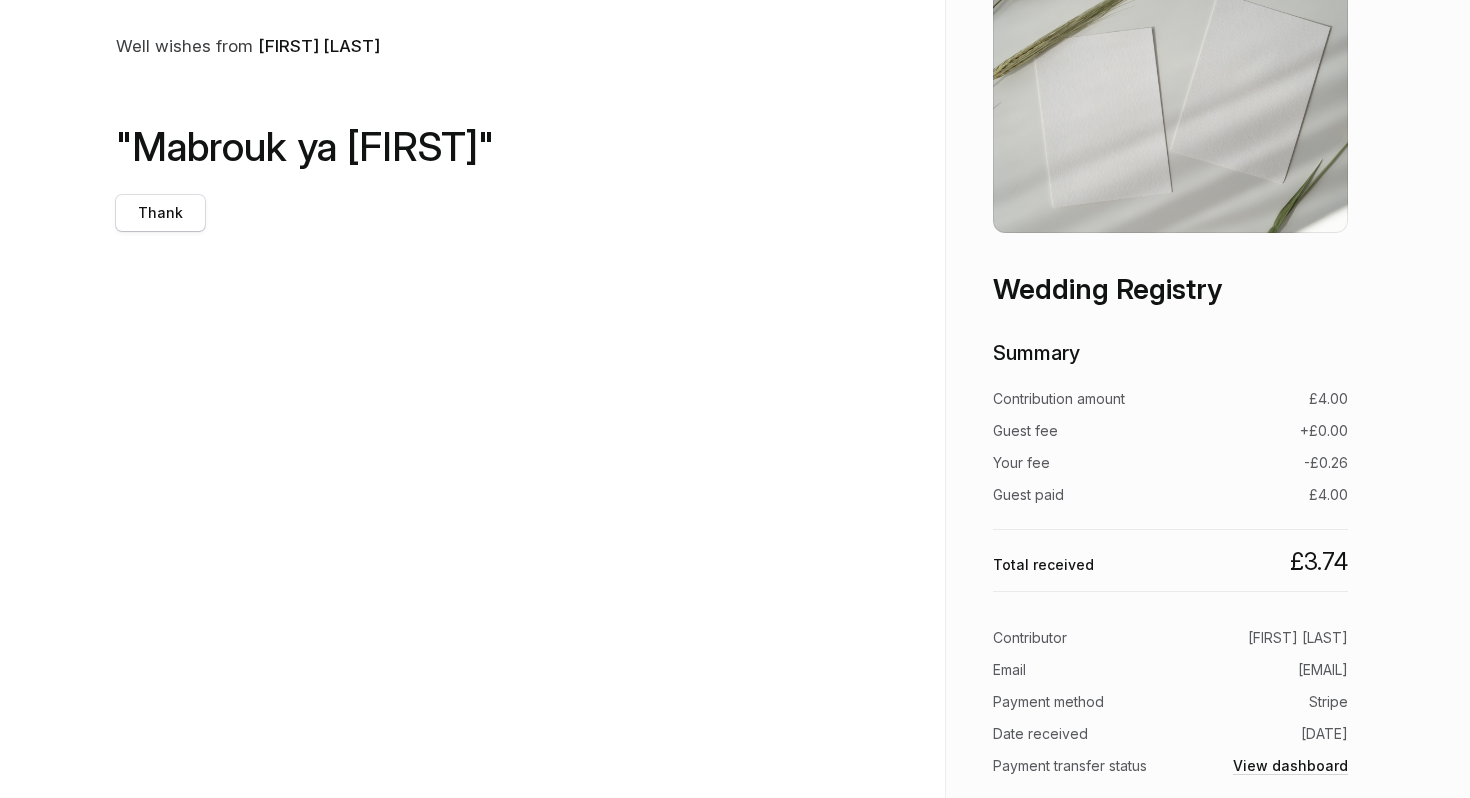 scroll, scrollTop: 193, scrollLeft: 3, axis: both 